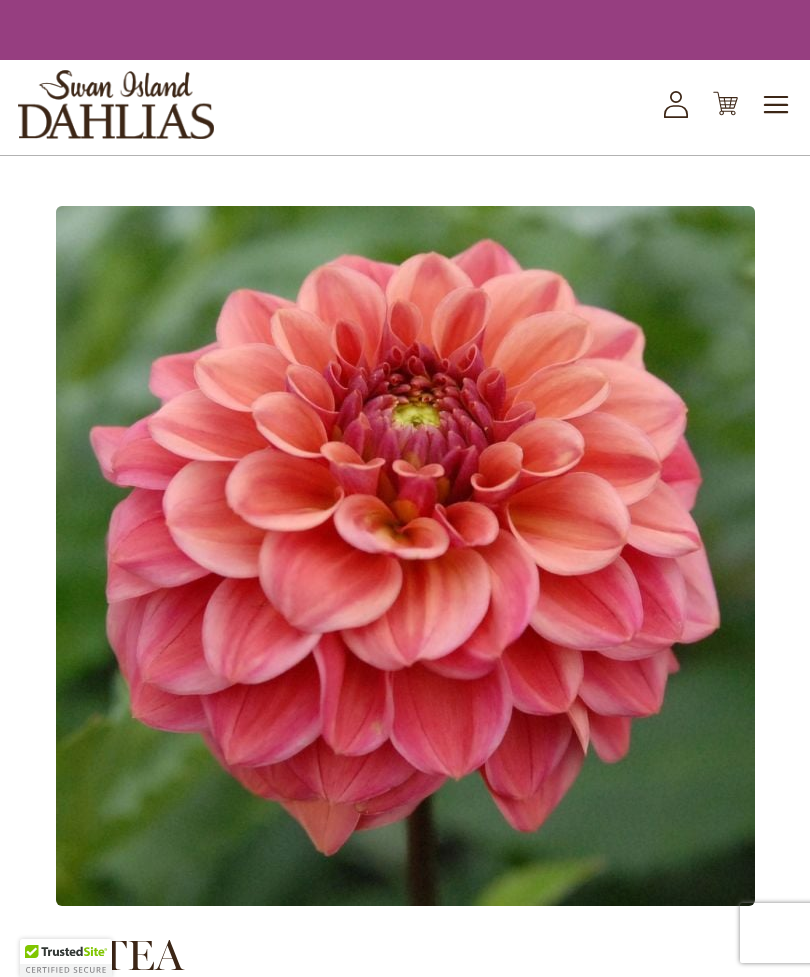 scroll, scrollTop: 0, scrollLeft: 0, axis: both 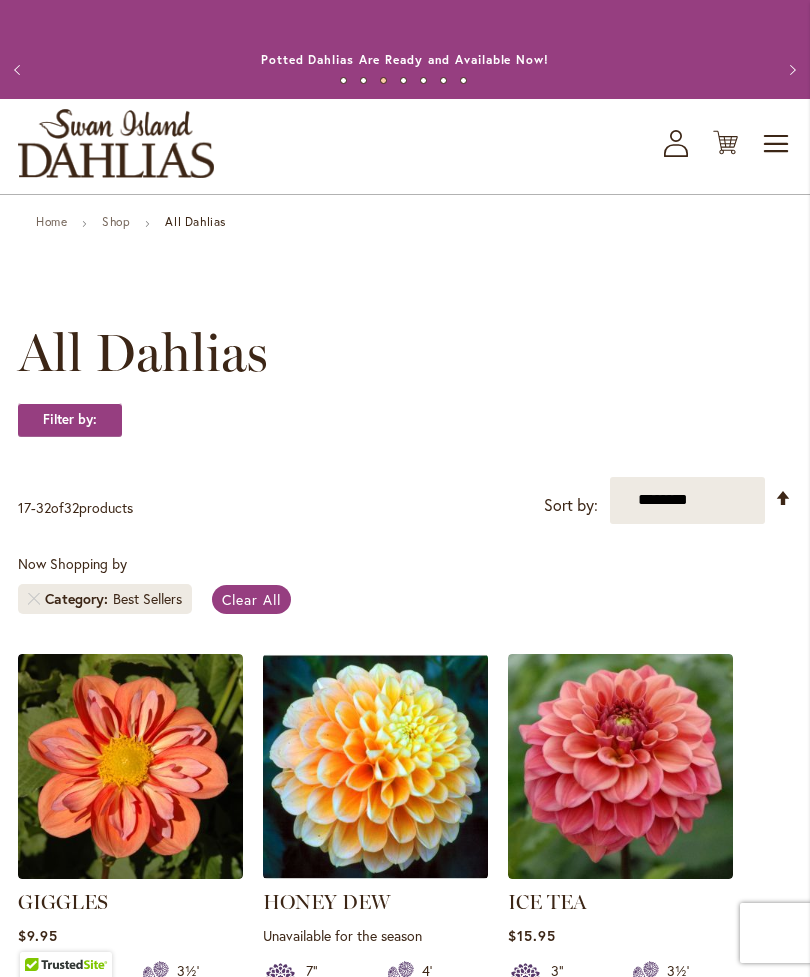 click at bounding box center (116, 143) 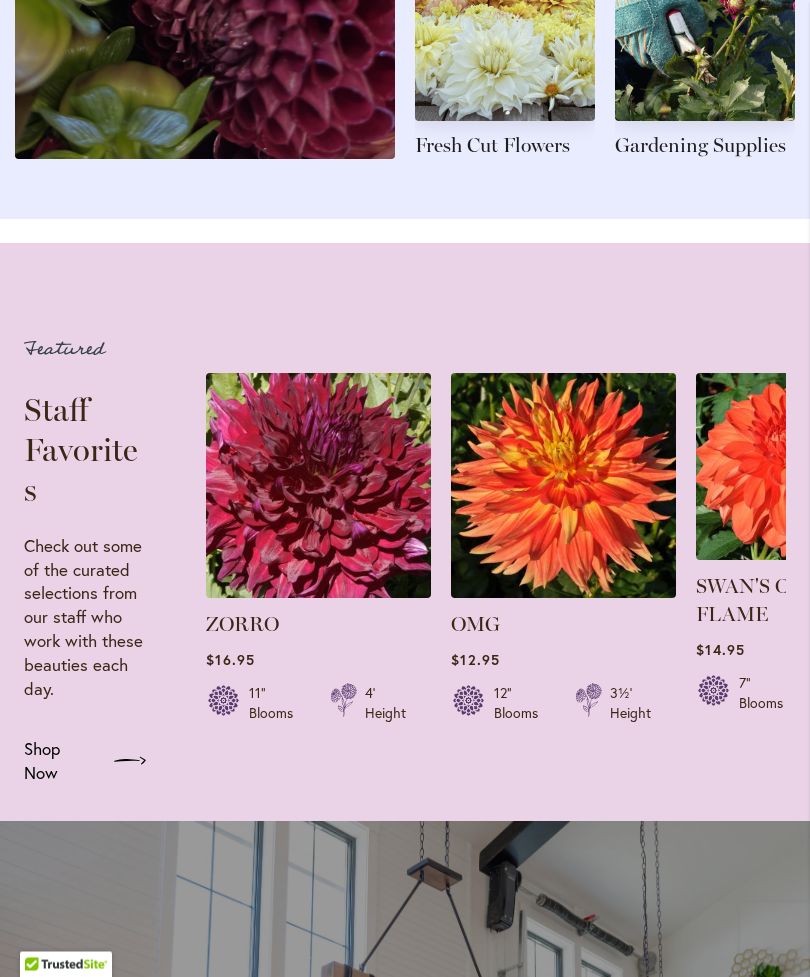 scroll, scrollTop: 2819, scrollLeft: 0, axis: vertical 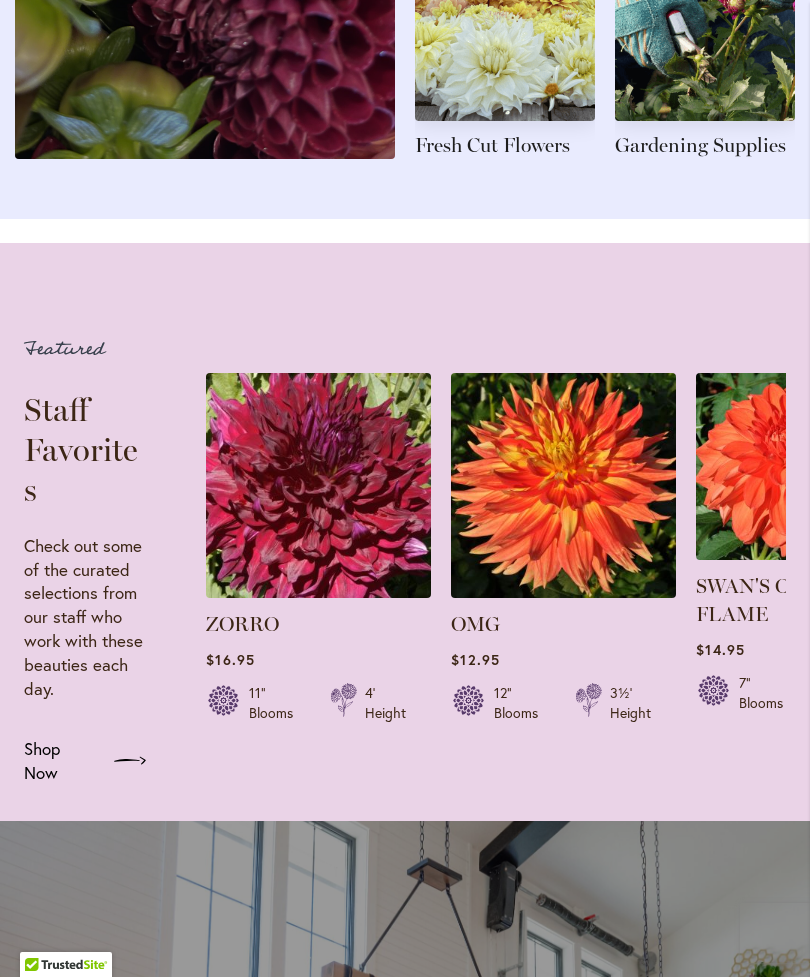 click 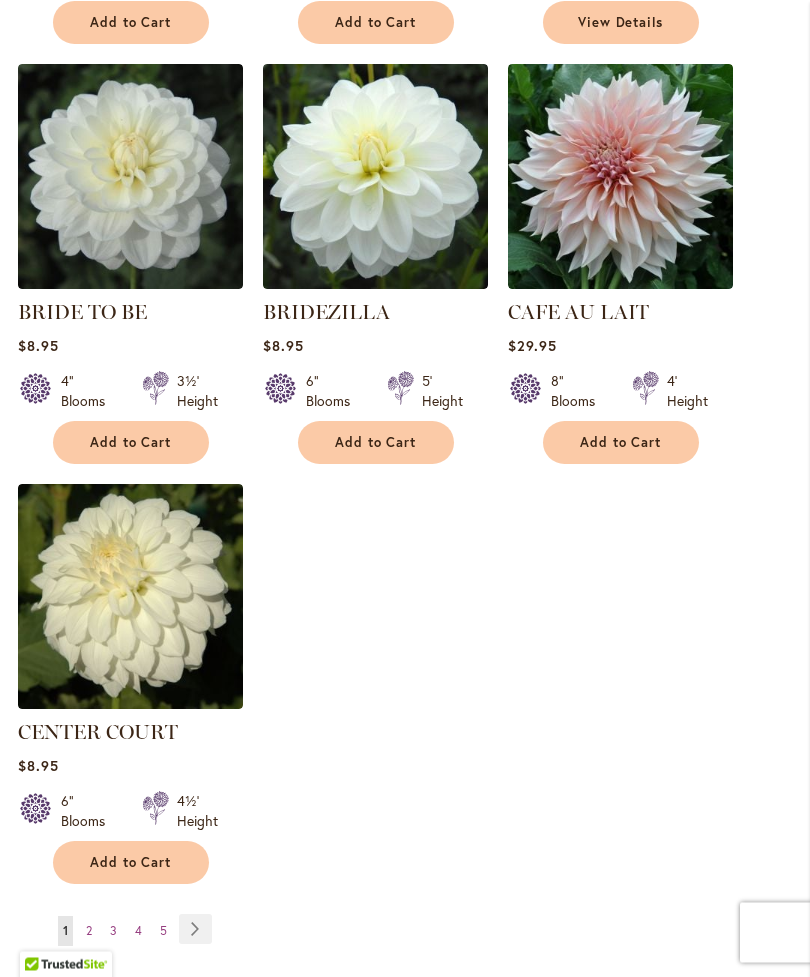 scroll, scrollTop: 2270, scrollLeft: 0, axis: vertical 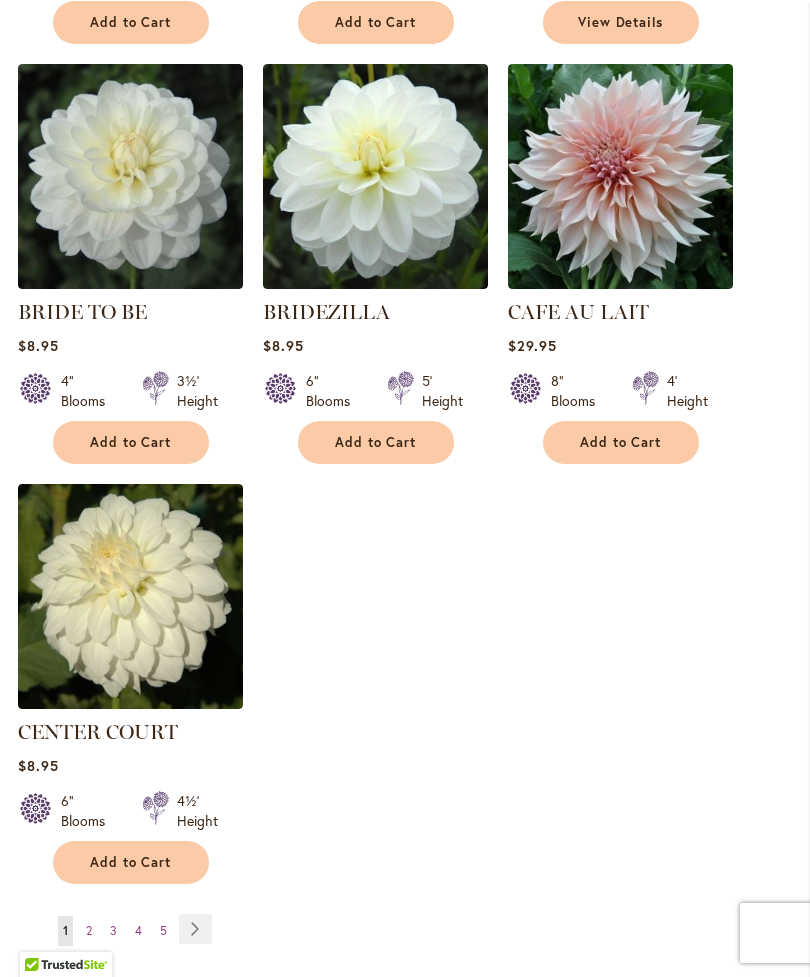 click on "BRIDE TO BE" at bounding box center (82, 312) 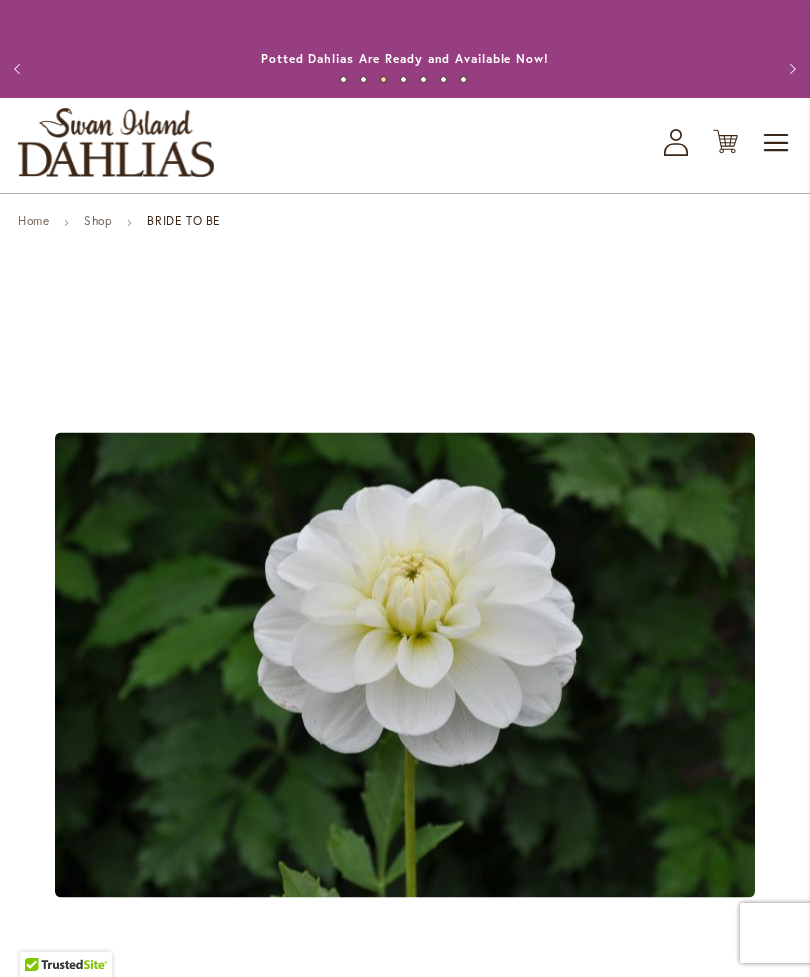 scroll, scrollTop: 0, scrollLeft: 0, axis: both 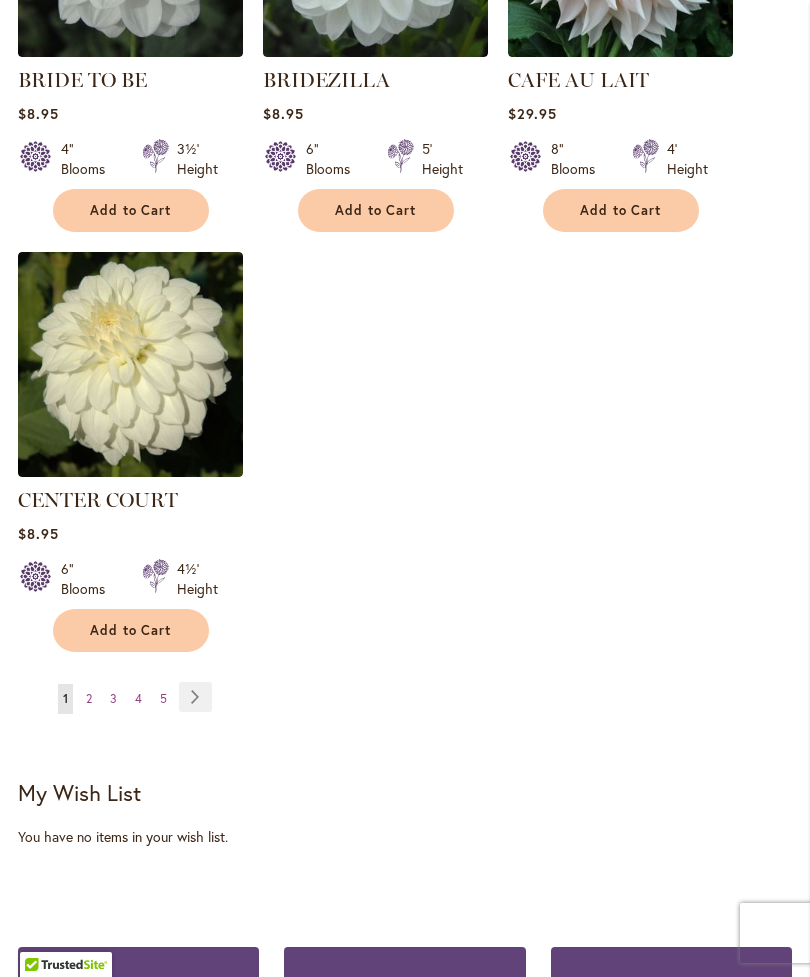 click on "Page
2" at bounding box center (89, 699) 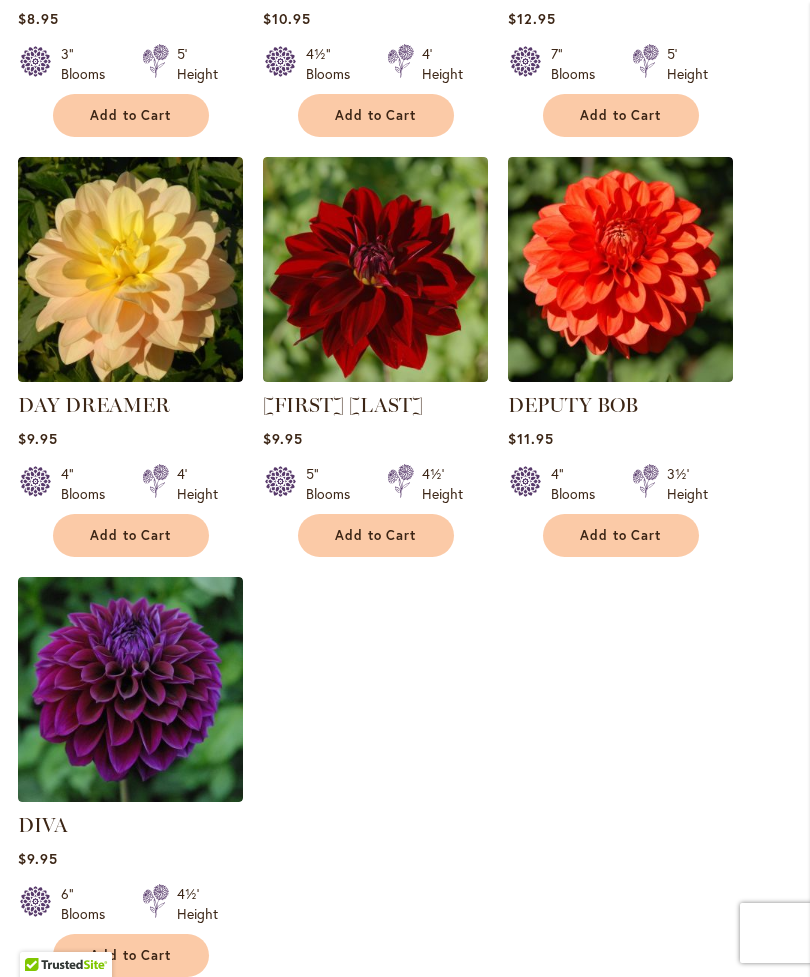 scroll, scrollTop: 2197, scrollLeft: 0, axis: vertical 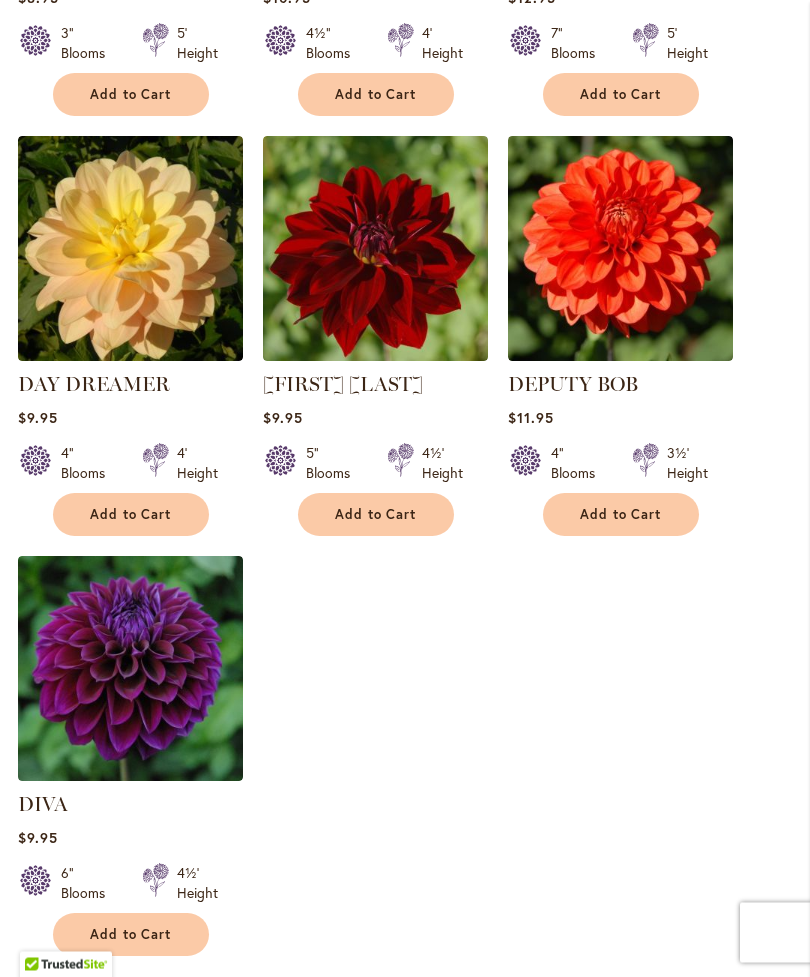 click on "DEPUTY BOB" at bounding box center (573, 385) 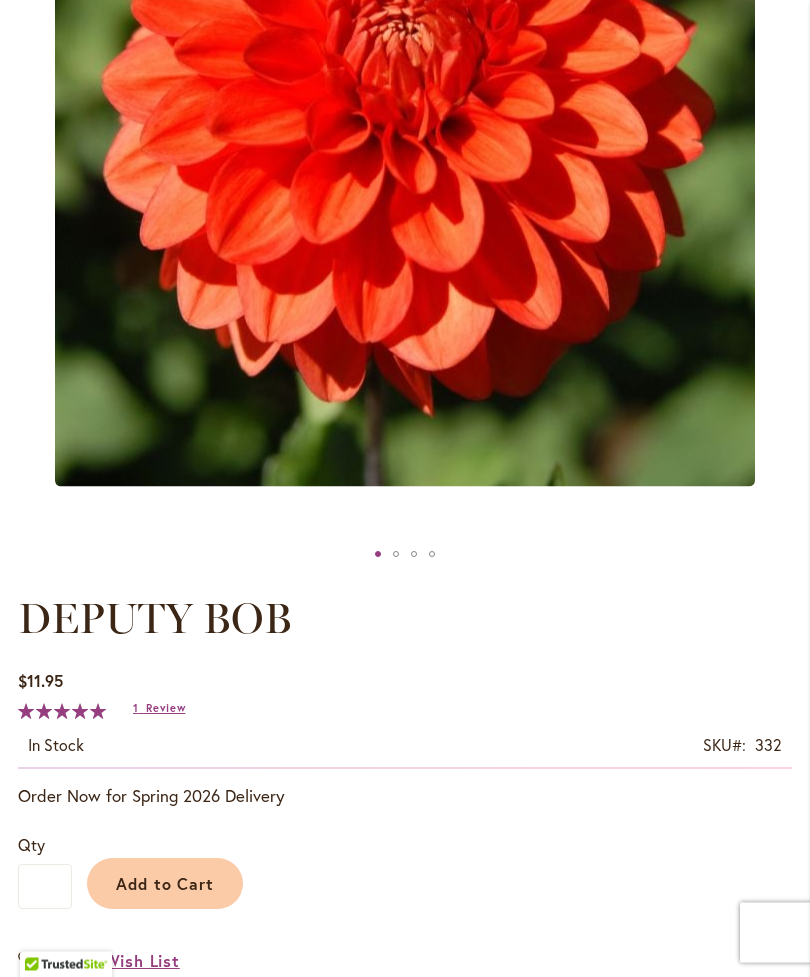 scroll, scrollTop: 526, scrollLeft: 0, axis: vertical 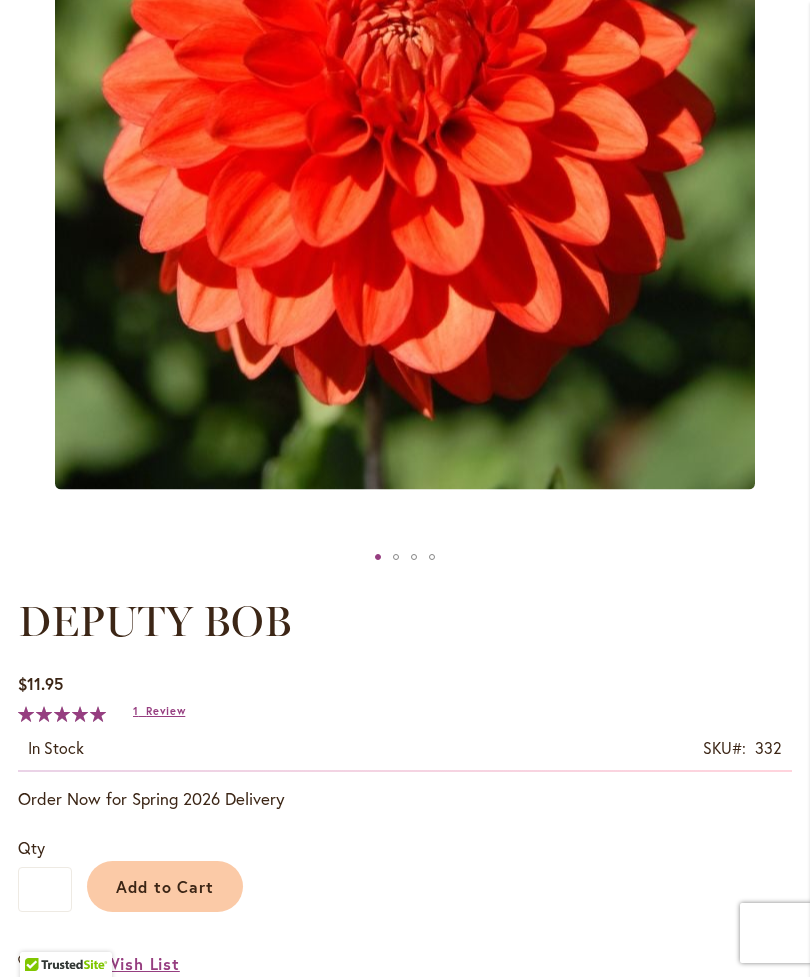 click at bounding box center [396, 557] 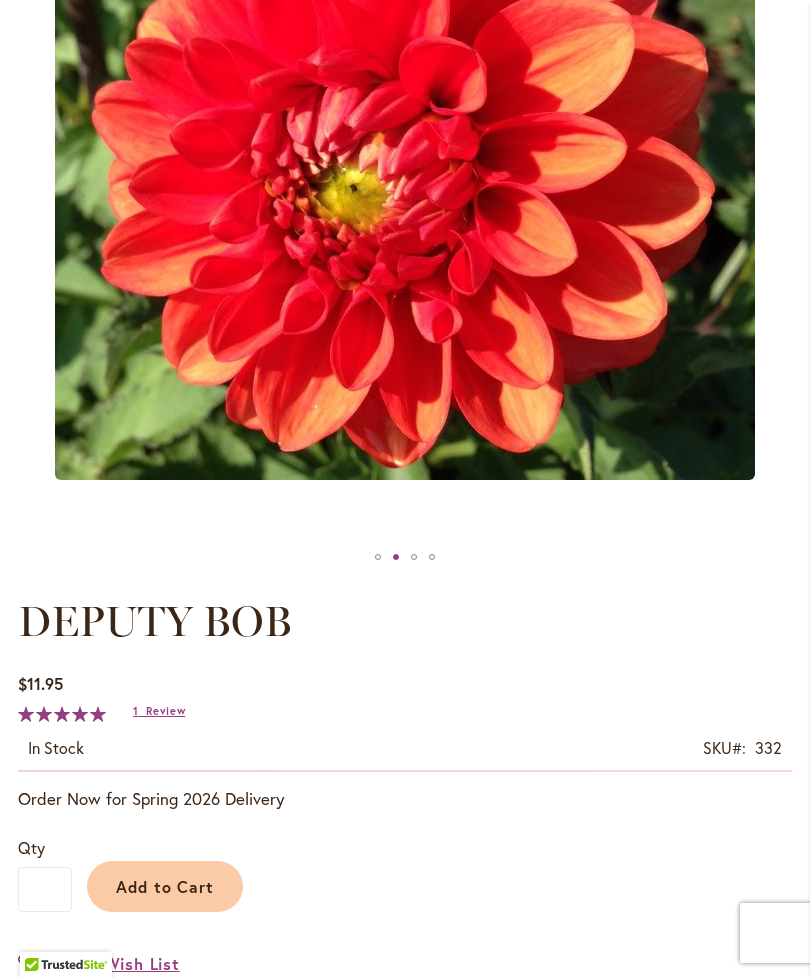 click at bounding box center [414, 557] 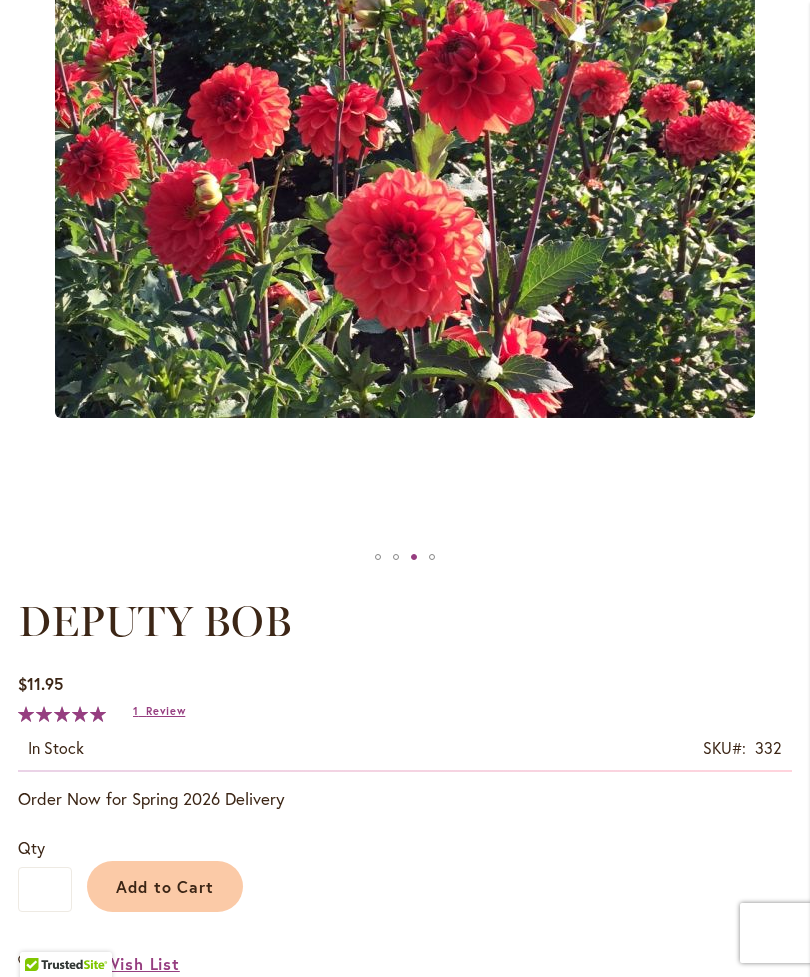 click at bounding box center (432, 557) 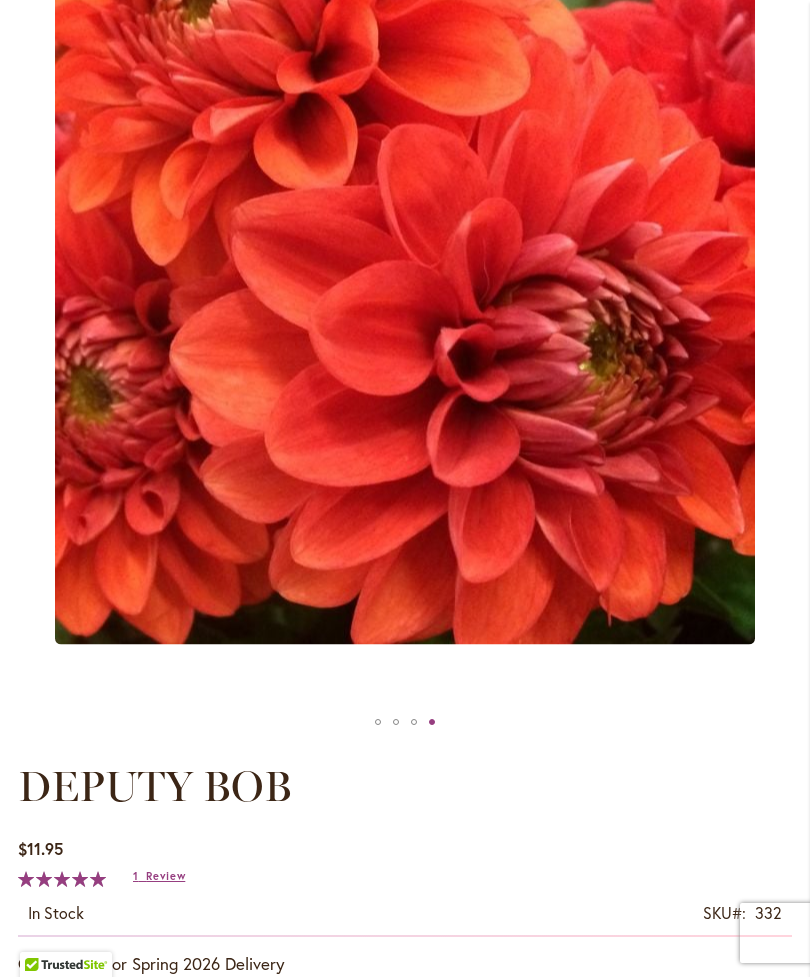 scroll, scrollTop: 353, scrollLeft: 0, axis: vertical 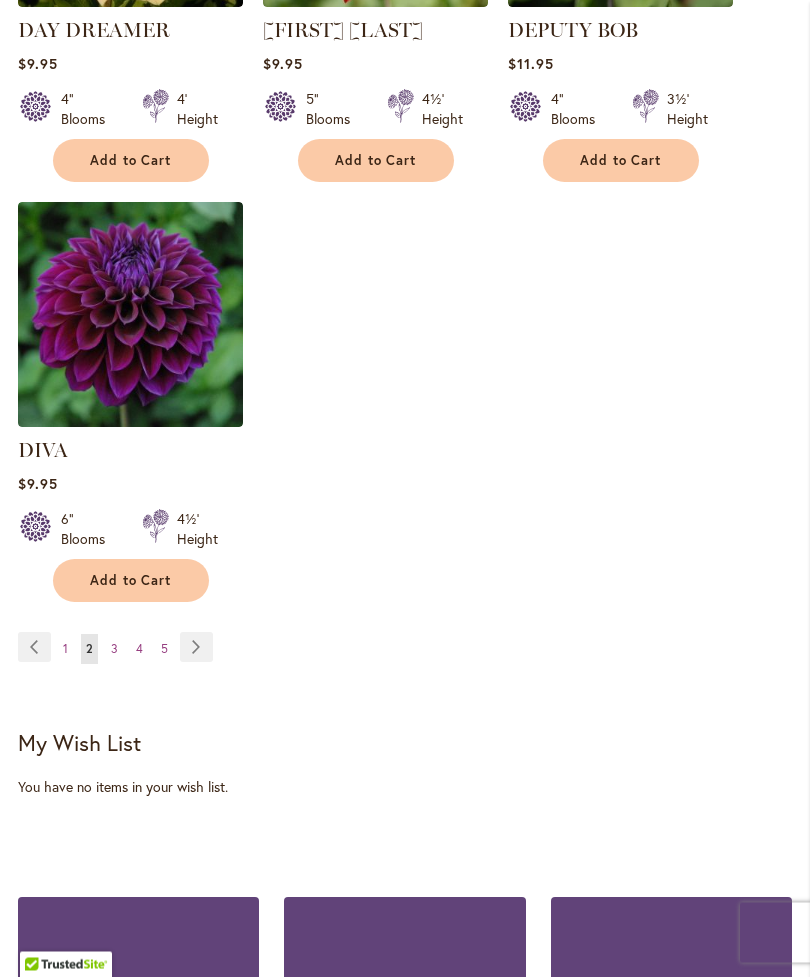 click on "Page
3" at bounding box center (114, 650) 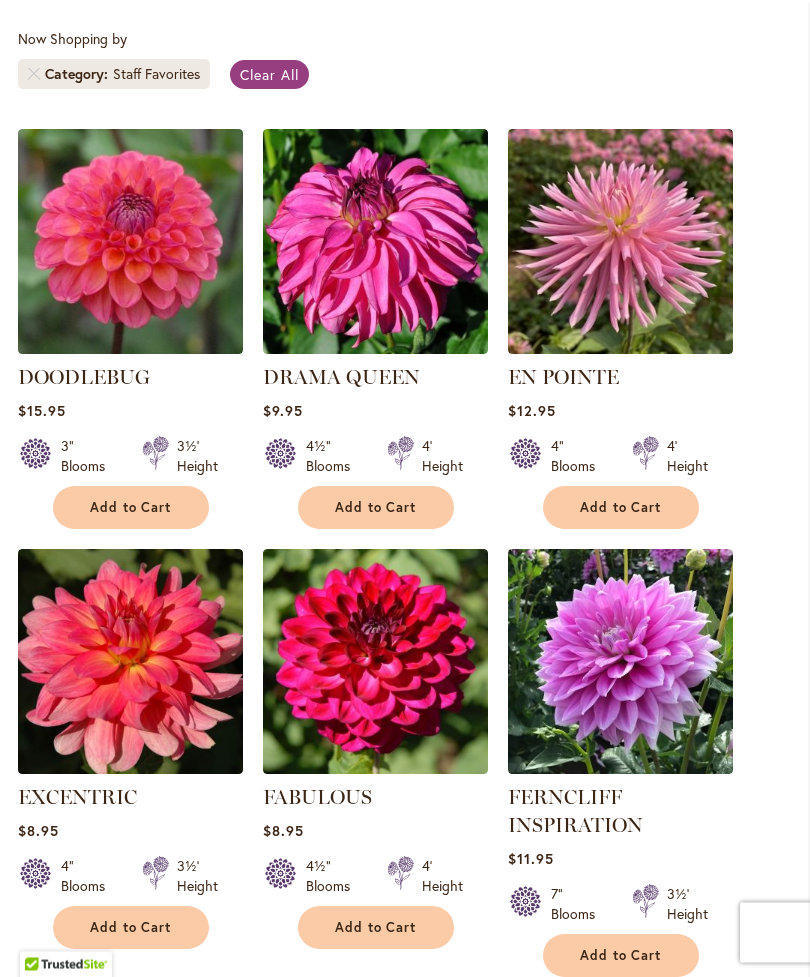 scroll, scrollTop: 525, scrollLeft: 0, axis: vertical 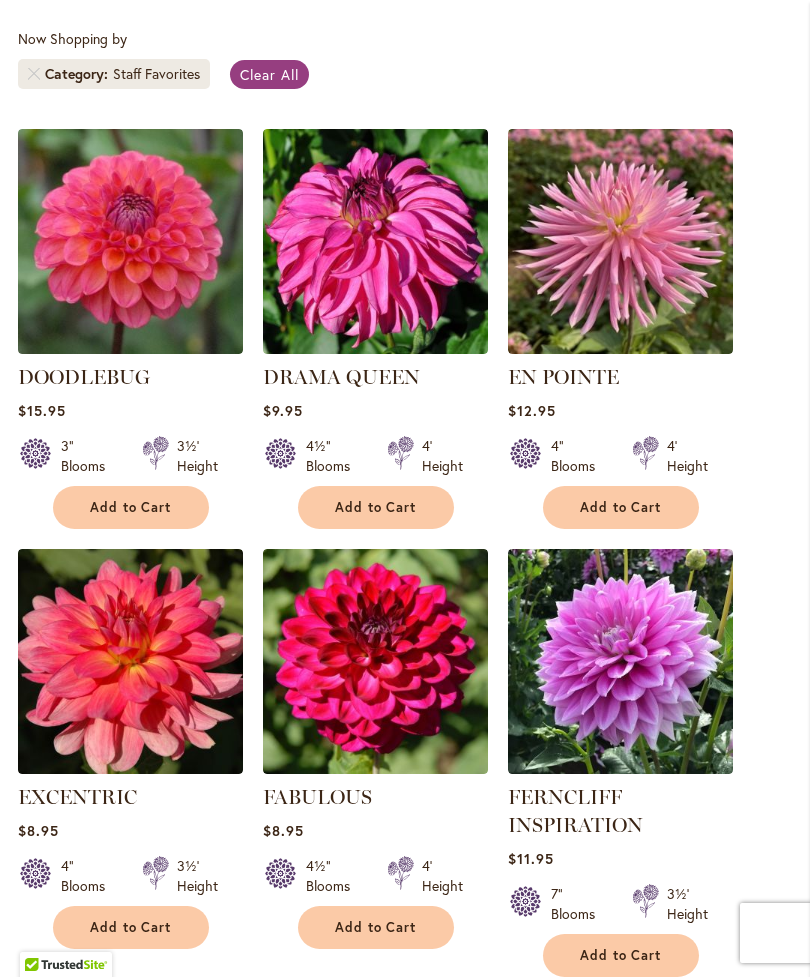 click on "DOODLEBUG" at bounding box center [84, 377] 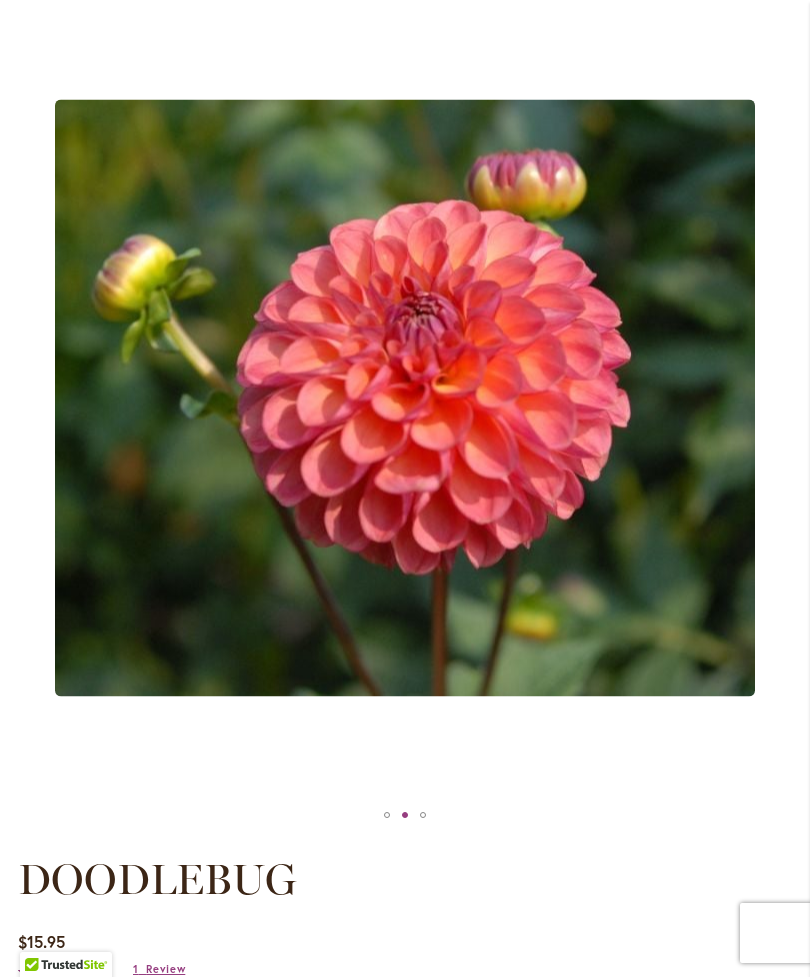 scroll, scrollTop: 263, scrollLeft: 0, axis: vertical 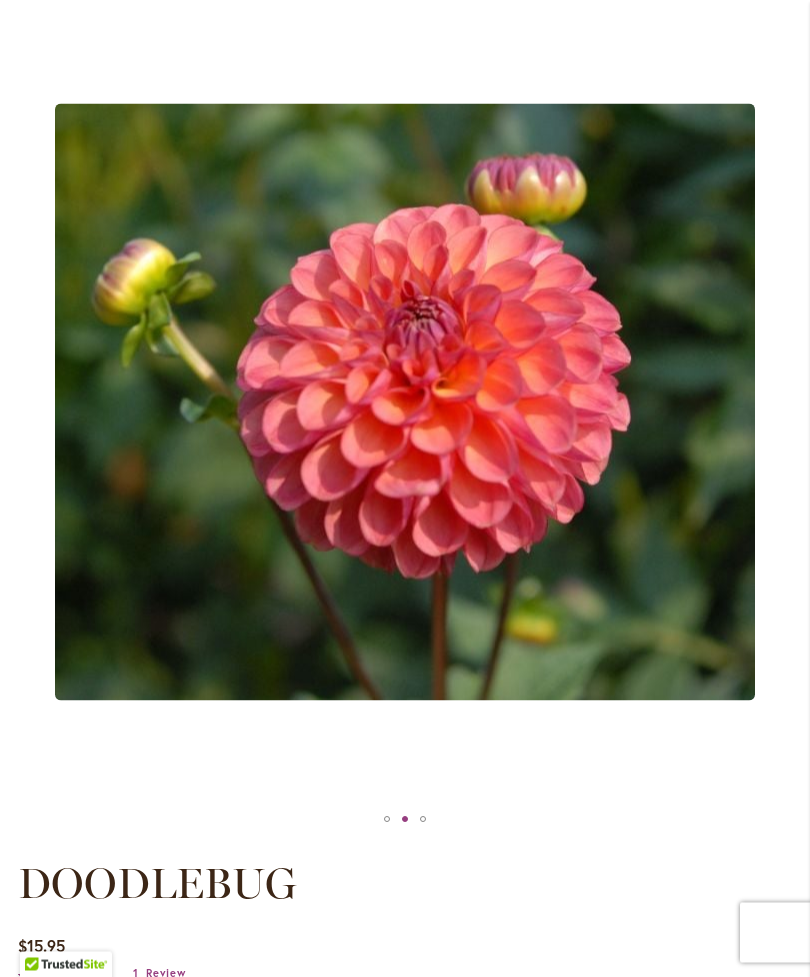 click at bounding box center [423, 820] 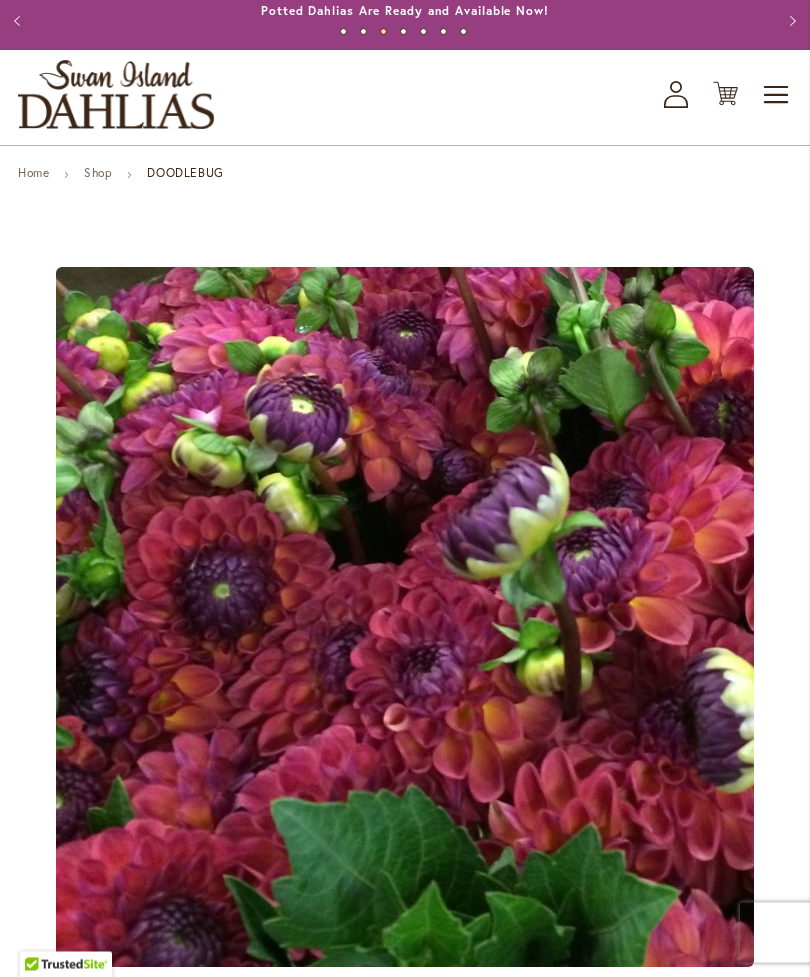 scroll, scrollTop: 0, scrollLeft: 0, axis: both 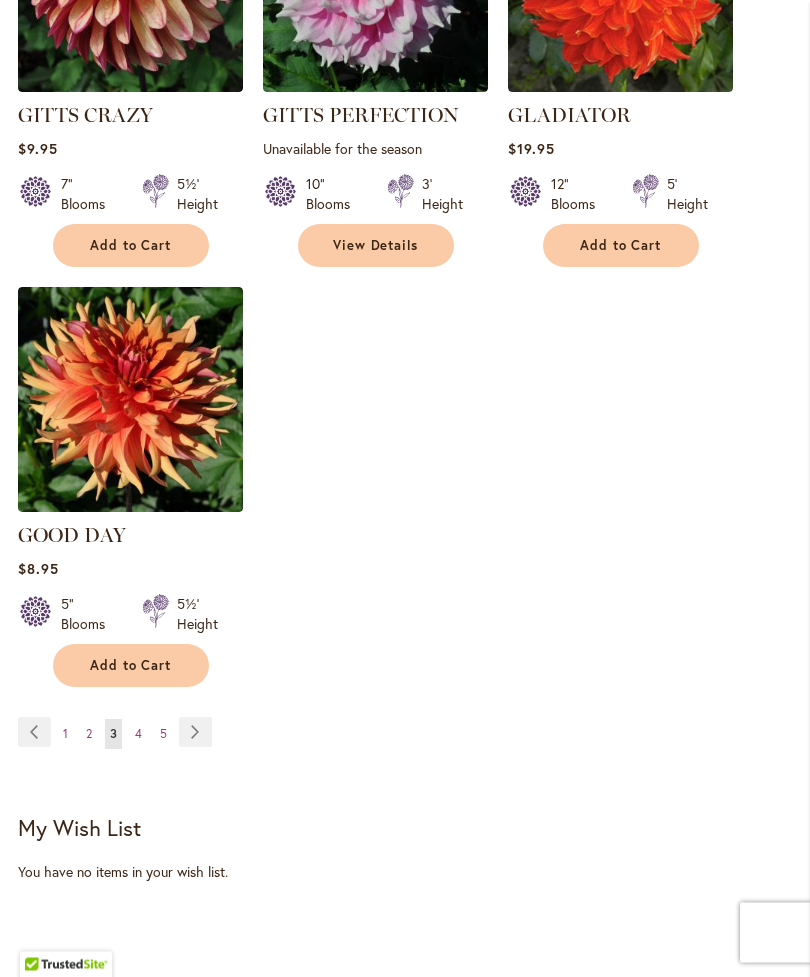 click on "Page
4" at bounding box center [138, 735] 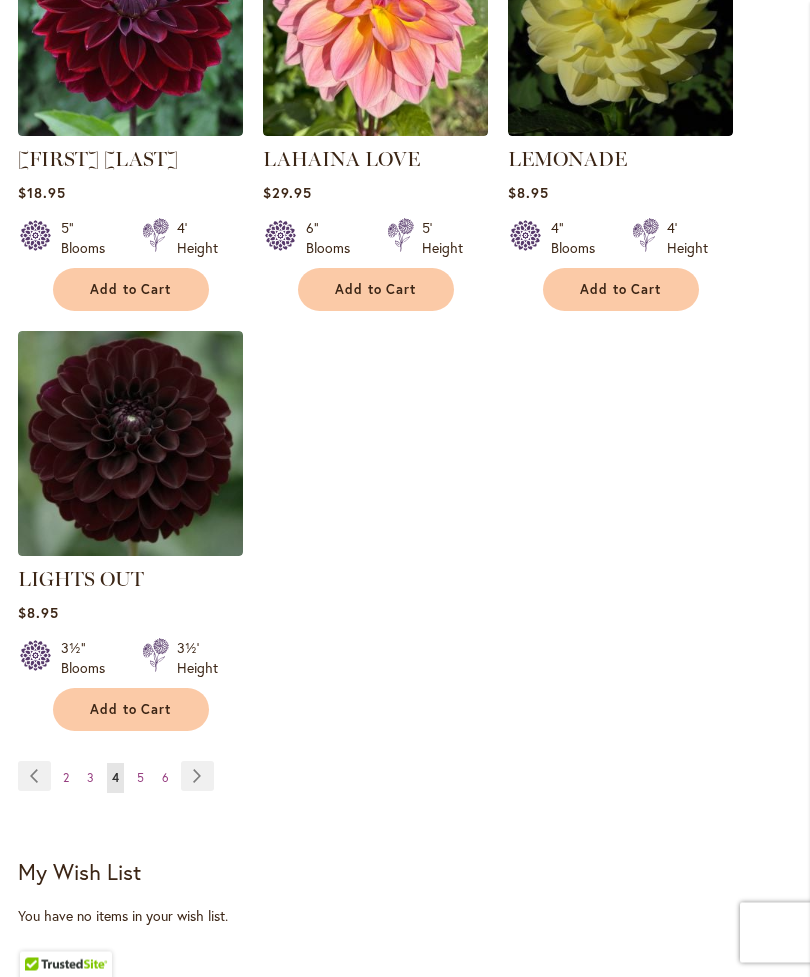 scroll, scrollTop: 2451, scrollLeft: 0, axis: vertical 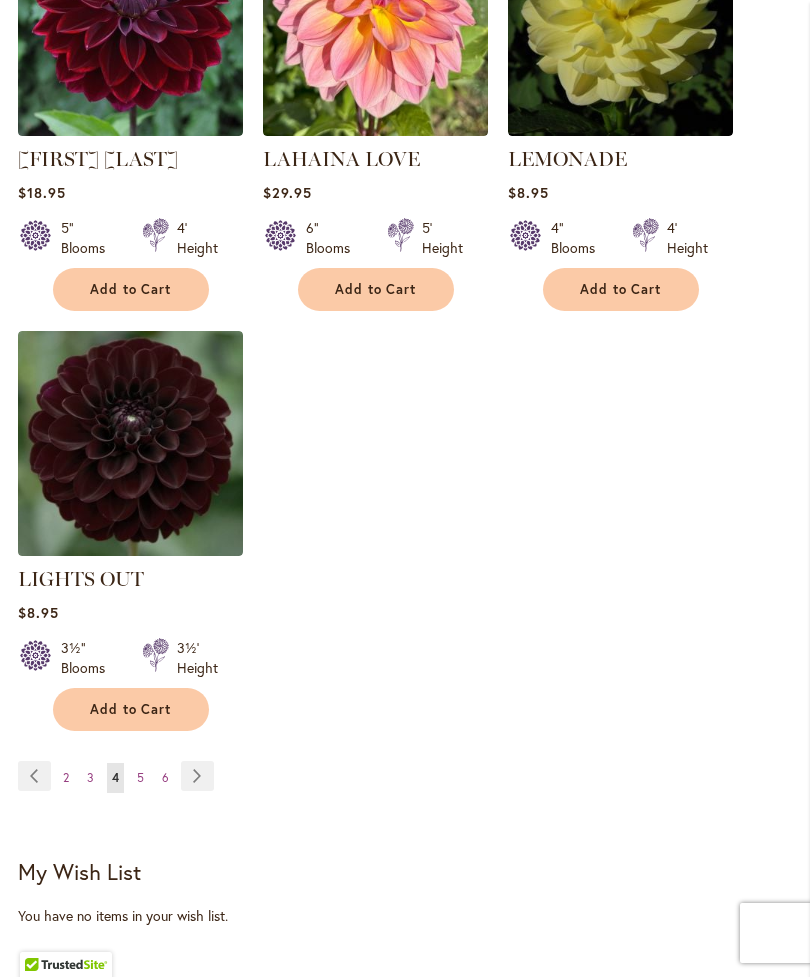 click on "Page
5" at bounding box center (140, 778) 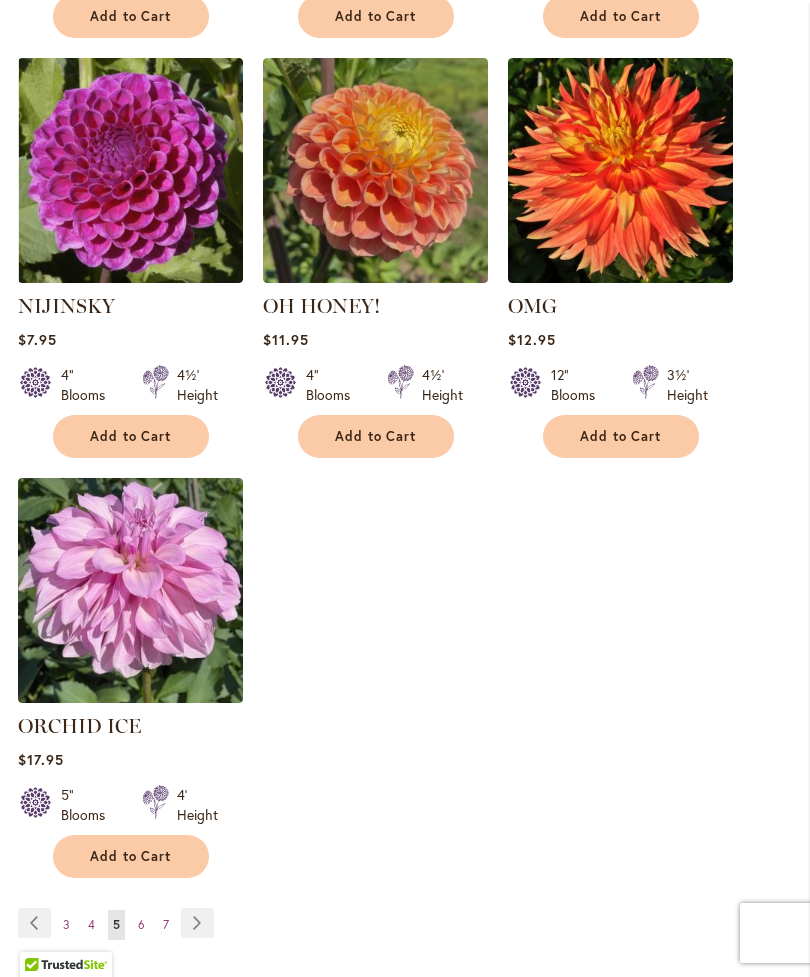 scroll, scrollTop: 2277, scrollLeft: 0, axis: vertical 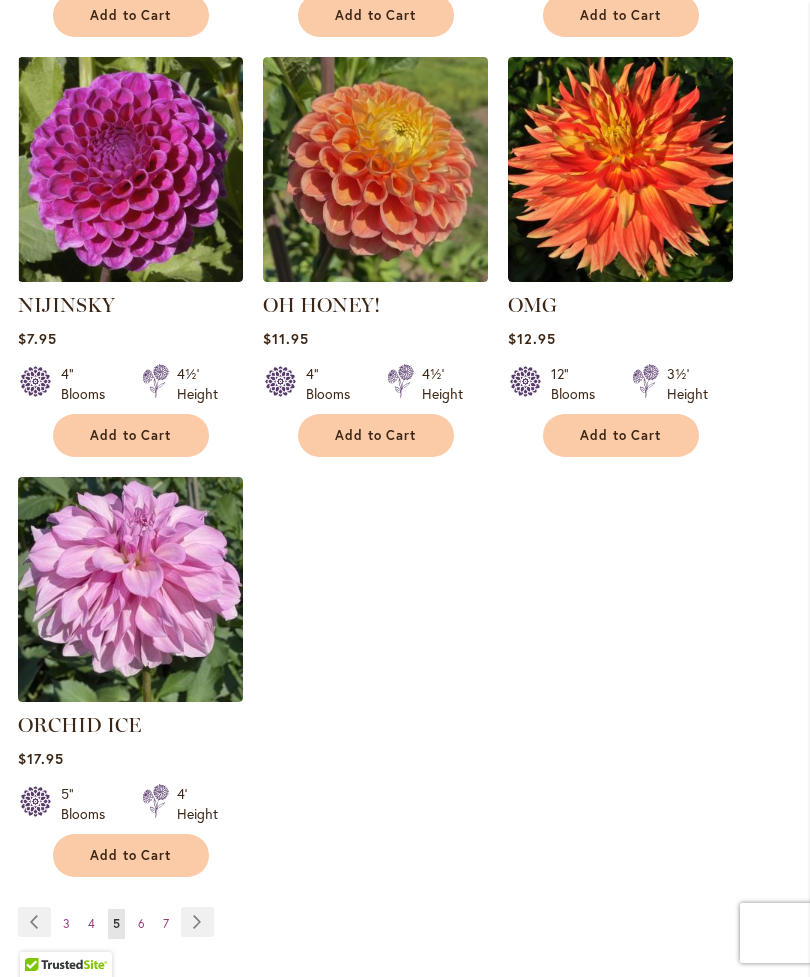 click on "OH HONEY!" at bounding box center [321, 305] 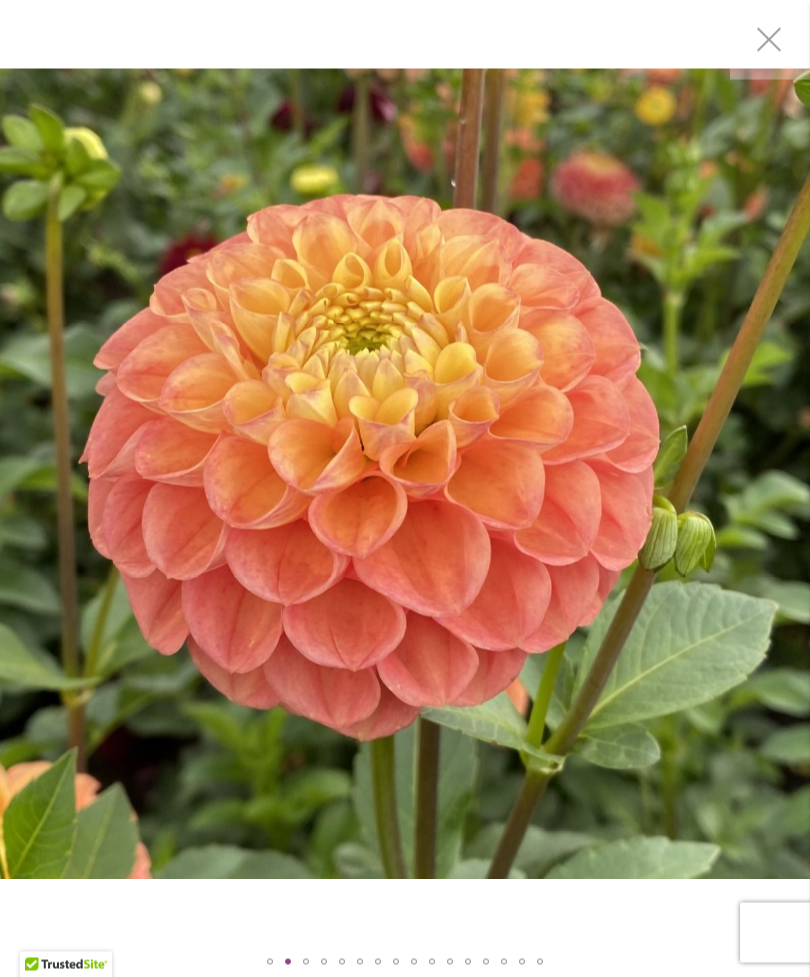scroll, scrollTop: 13, scrollLeft: 0, axis: vertical 